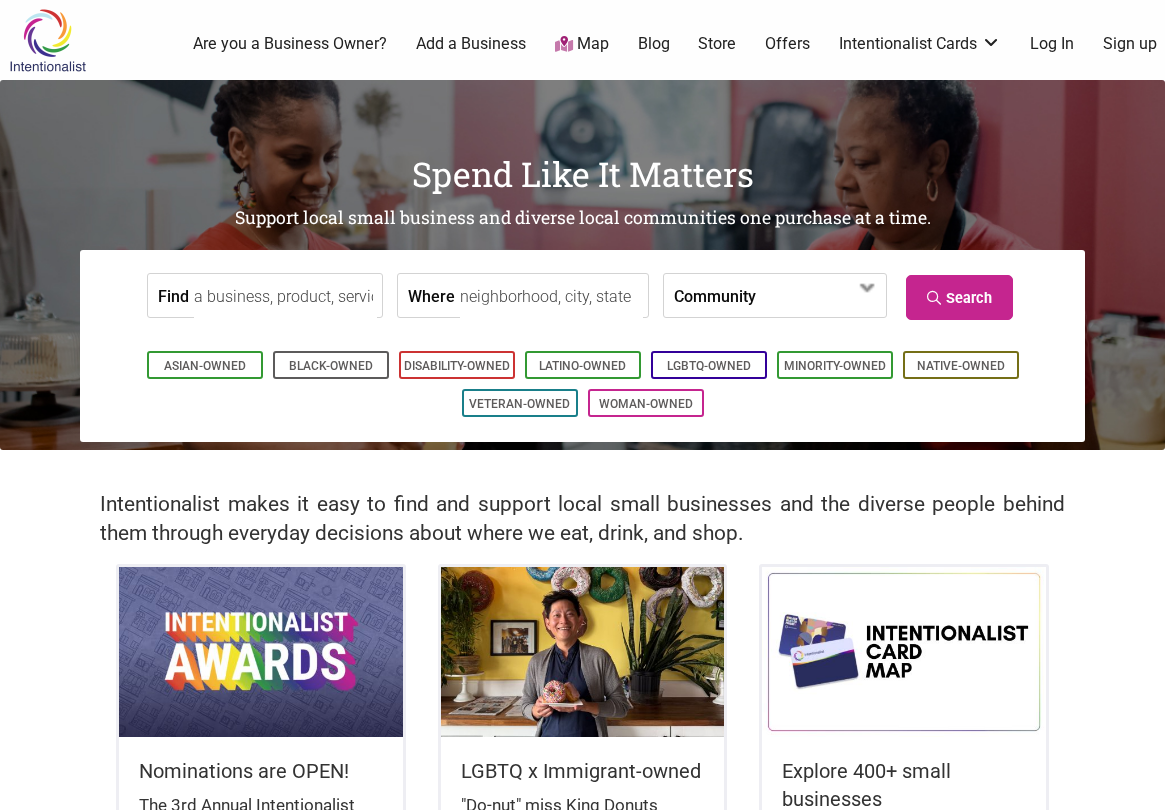 scroll, scrollTop: 0, scrollLeft: 0, axis: both 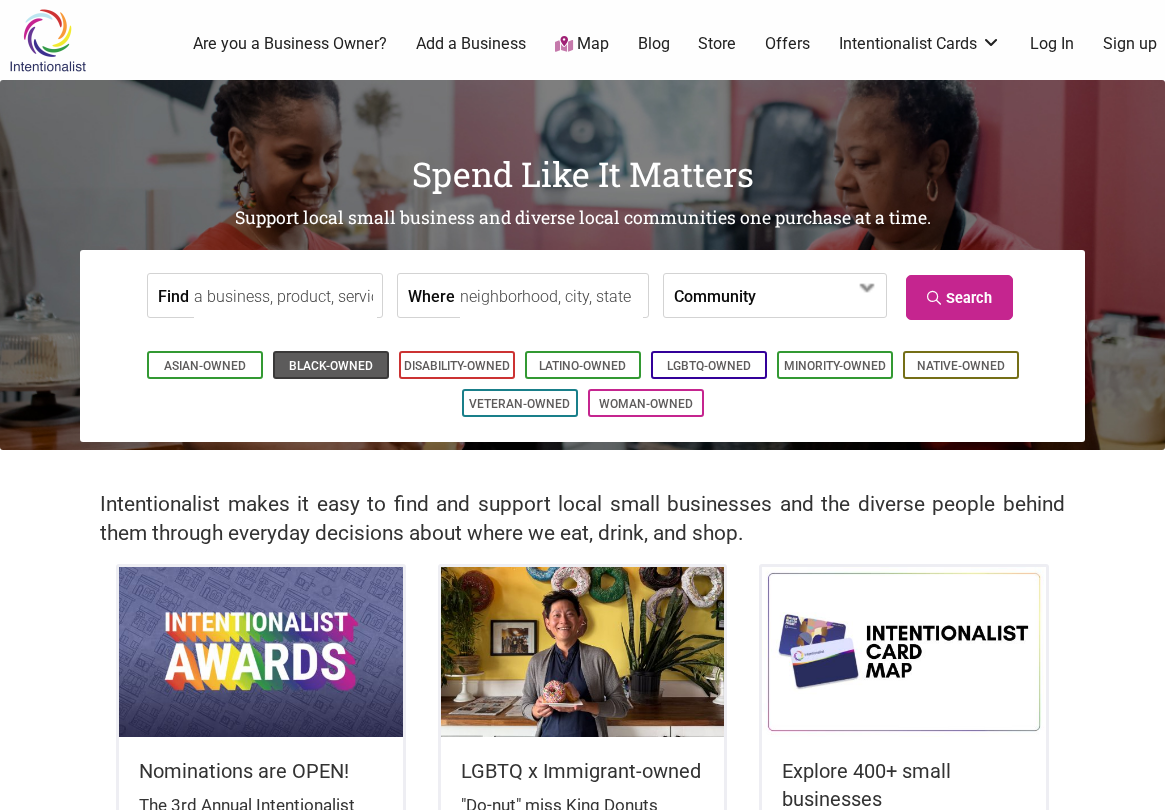 click on "Black-Owned" at bounding box center (331, 366) 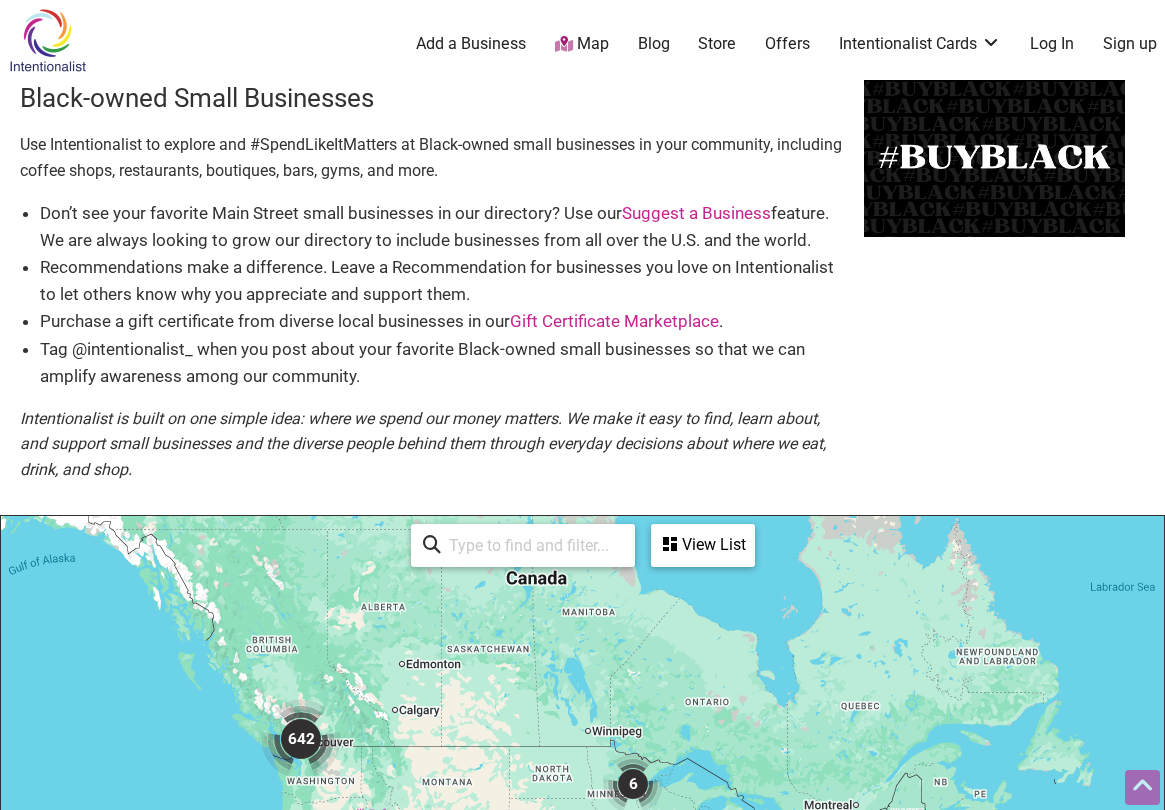 scroll, scrollTop: 500, scrollLeft: 0, axis: vertical 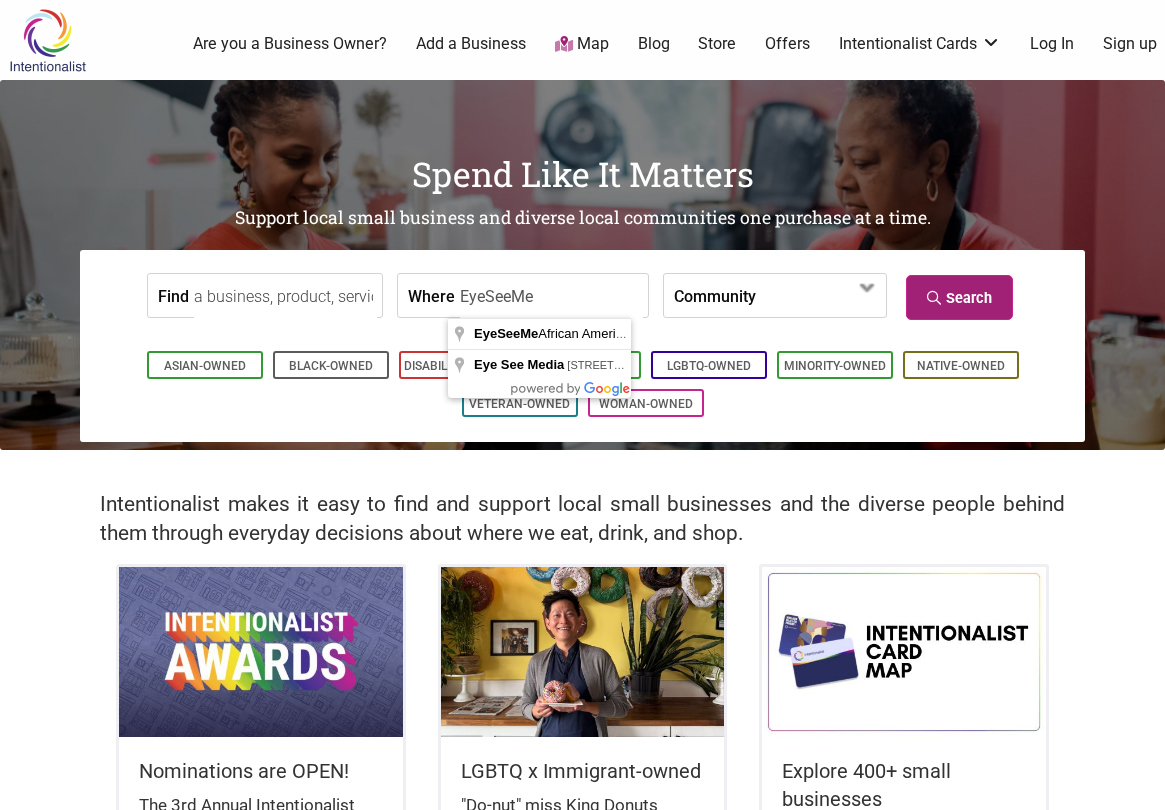 type on "EyeSeeMe" 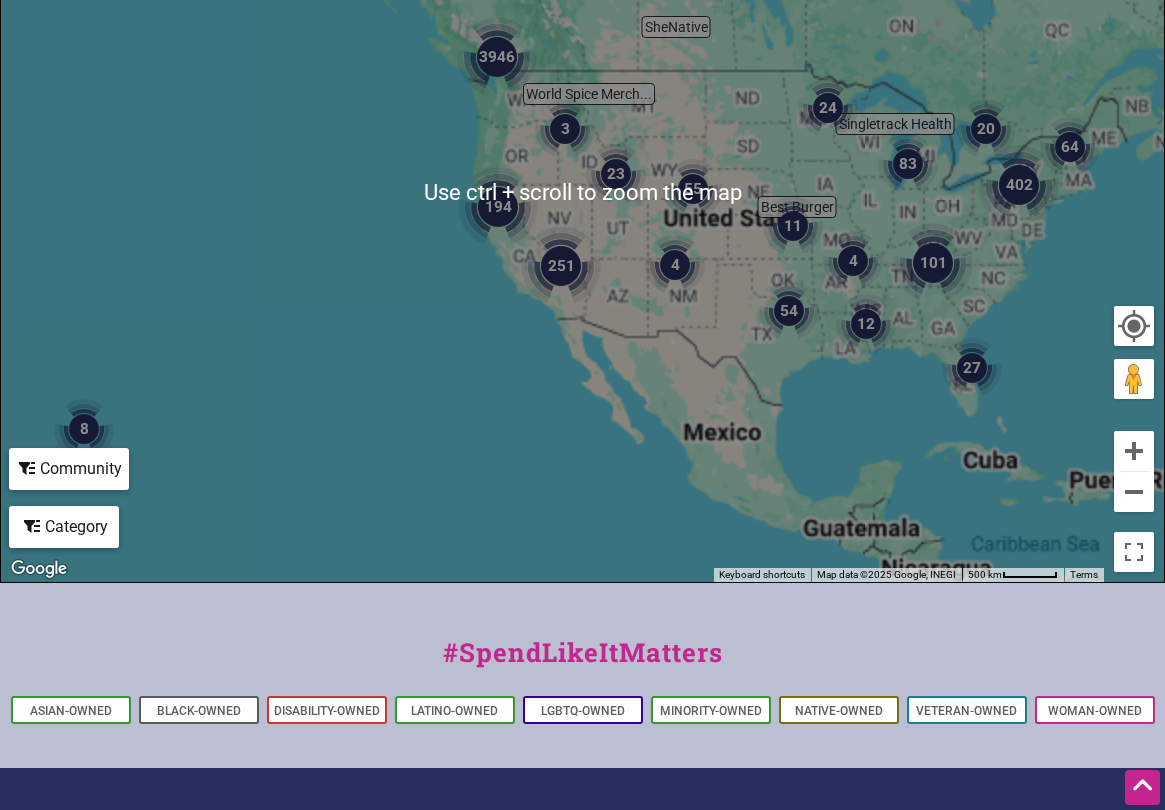 scroll, scrollTop: 749, scrollLeft: 0, axis: vertical 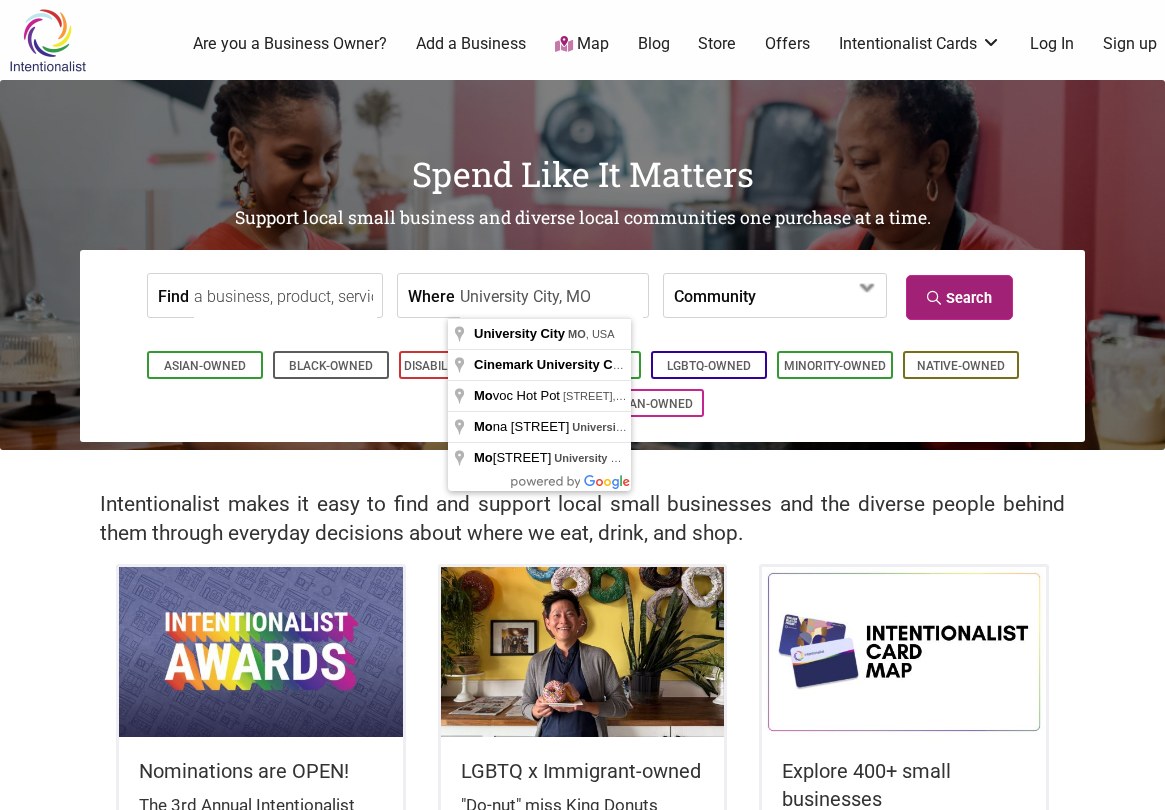 type on "University City, MO" 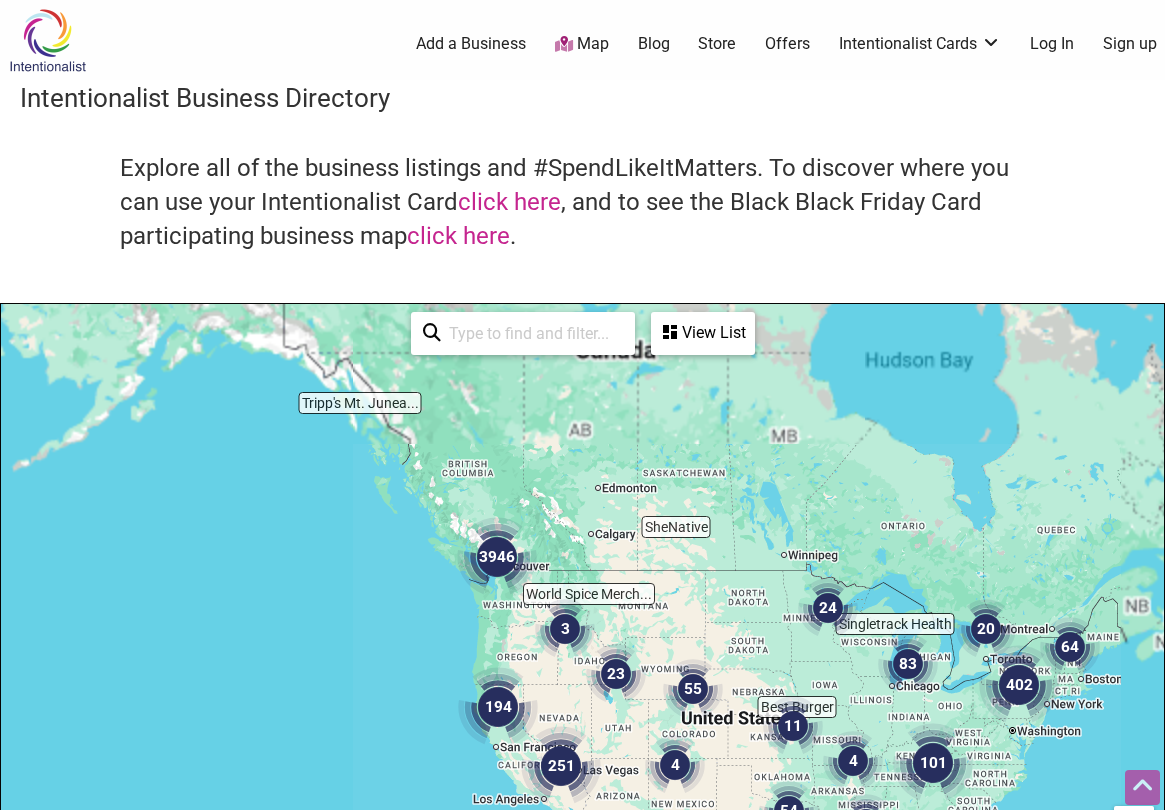 scroll, scrollTop: 500, scrollLeft: 0, axis: vertical 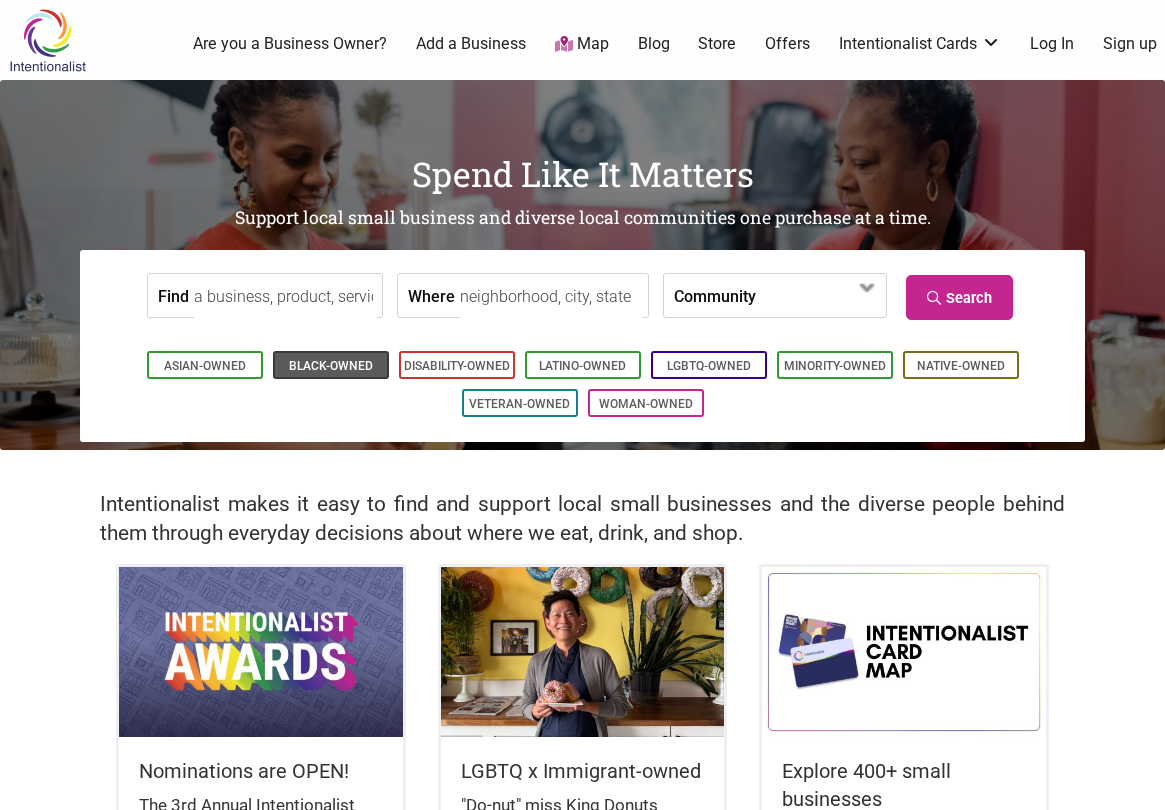 click on "Black-Owned" at bounding box center [331, 366] 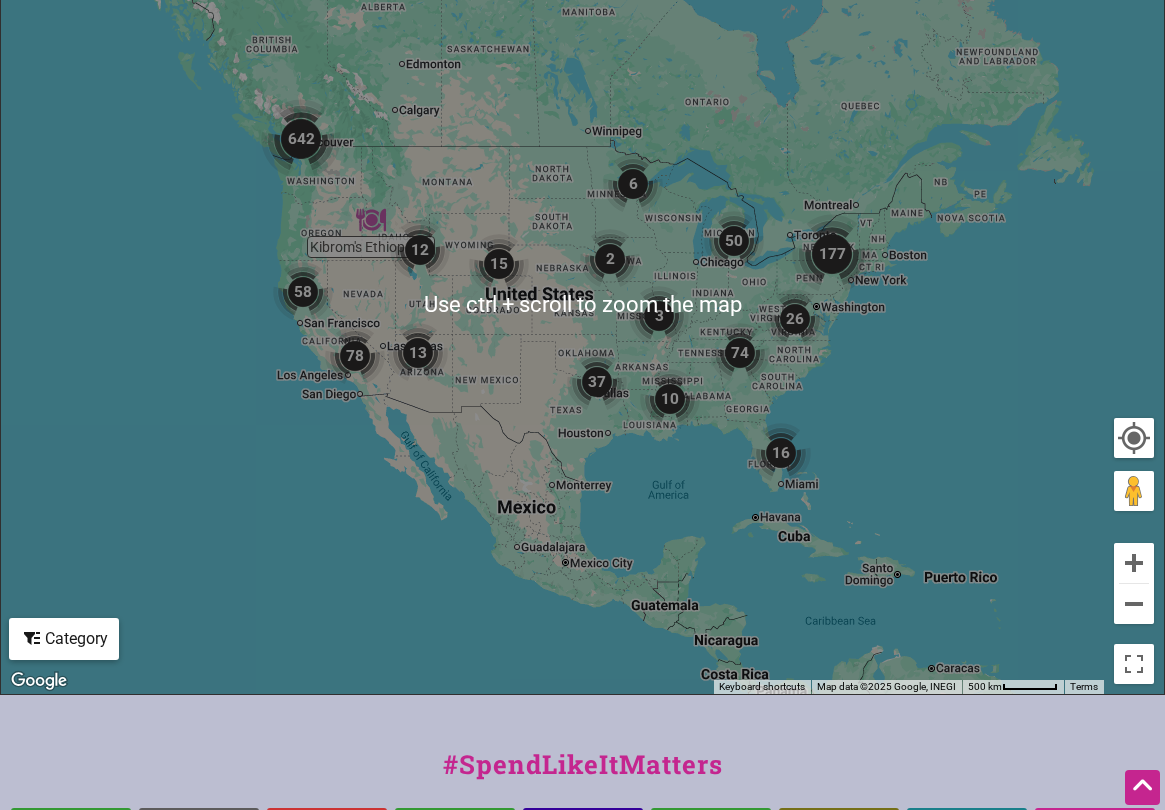 scroll, scrollTop: 961, scrollLeft: 0, axis: vertical 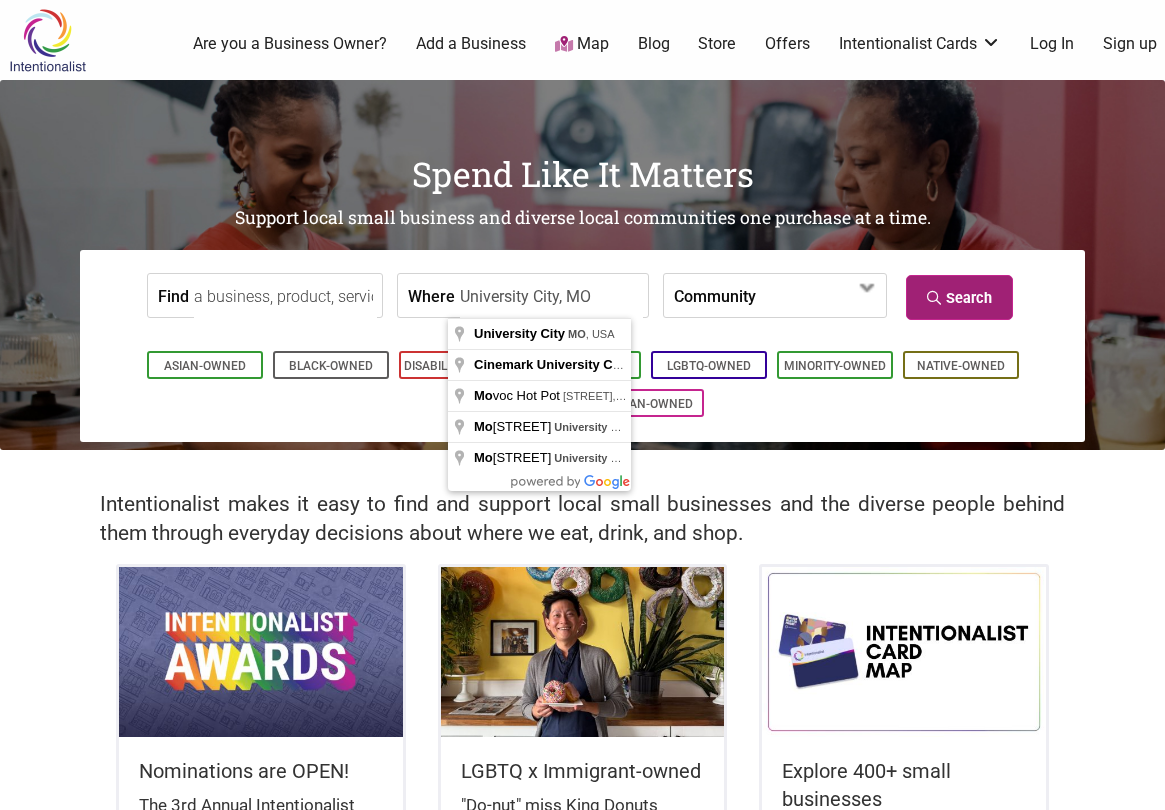 type on "University City, MO" 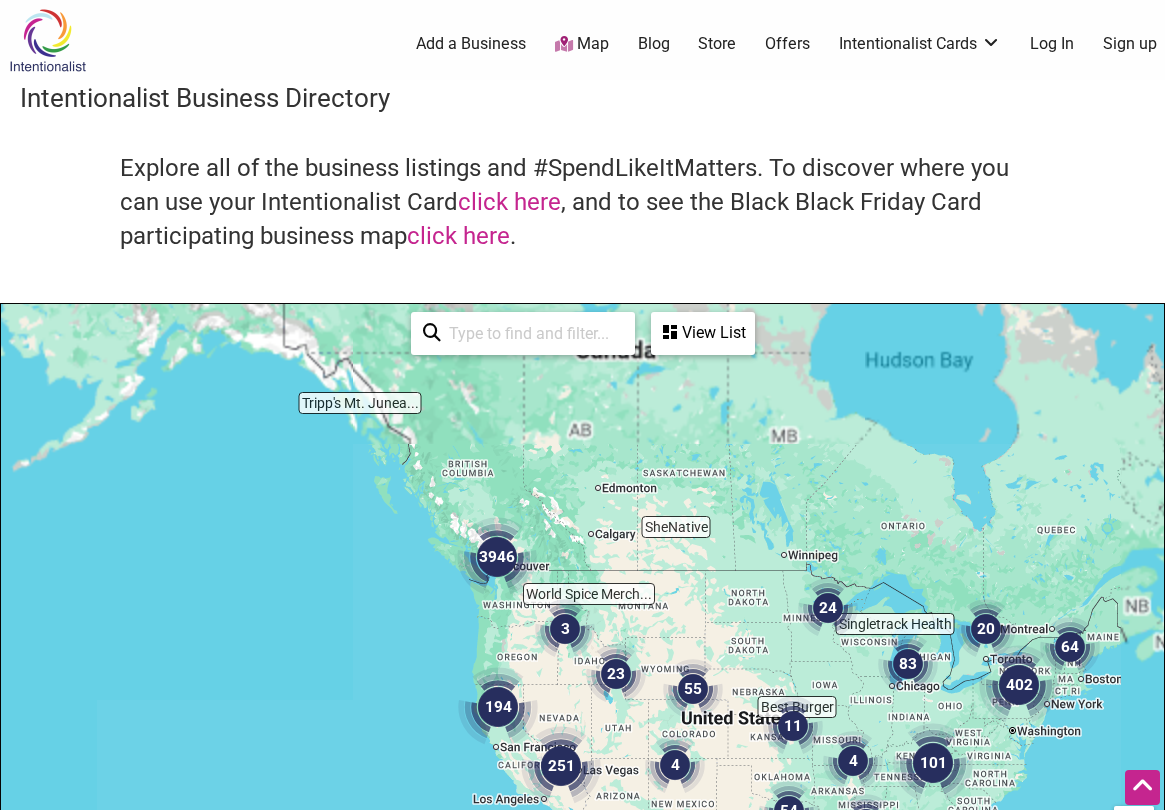 scroll, scrollTop: 500, scrollLeft: 0, axis: vertical 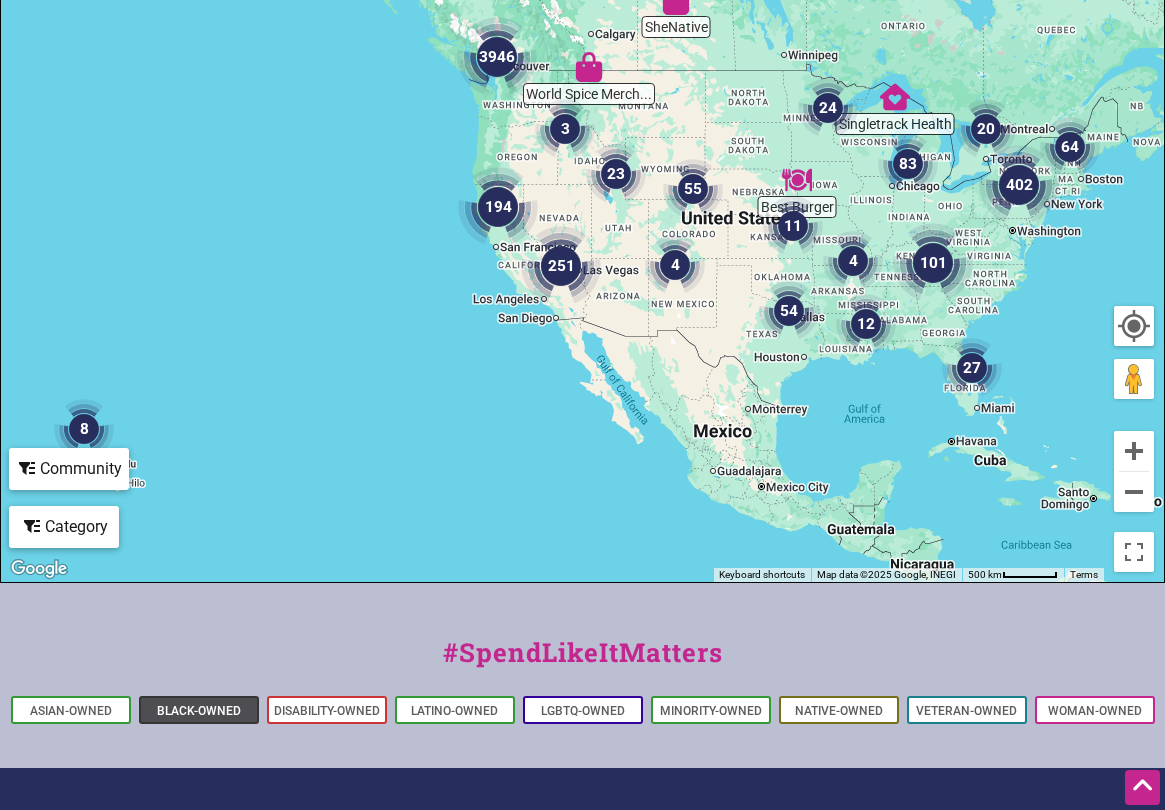 click on "Black-Owned" at bounding box center (199, 711) 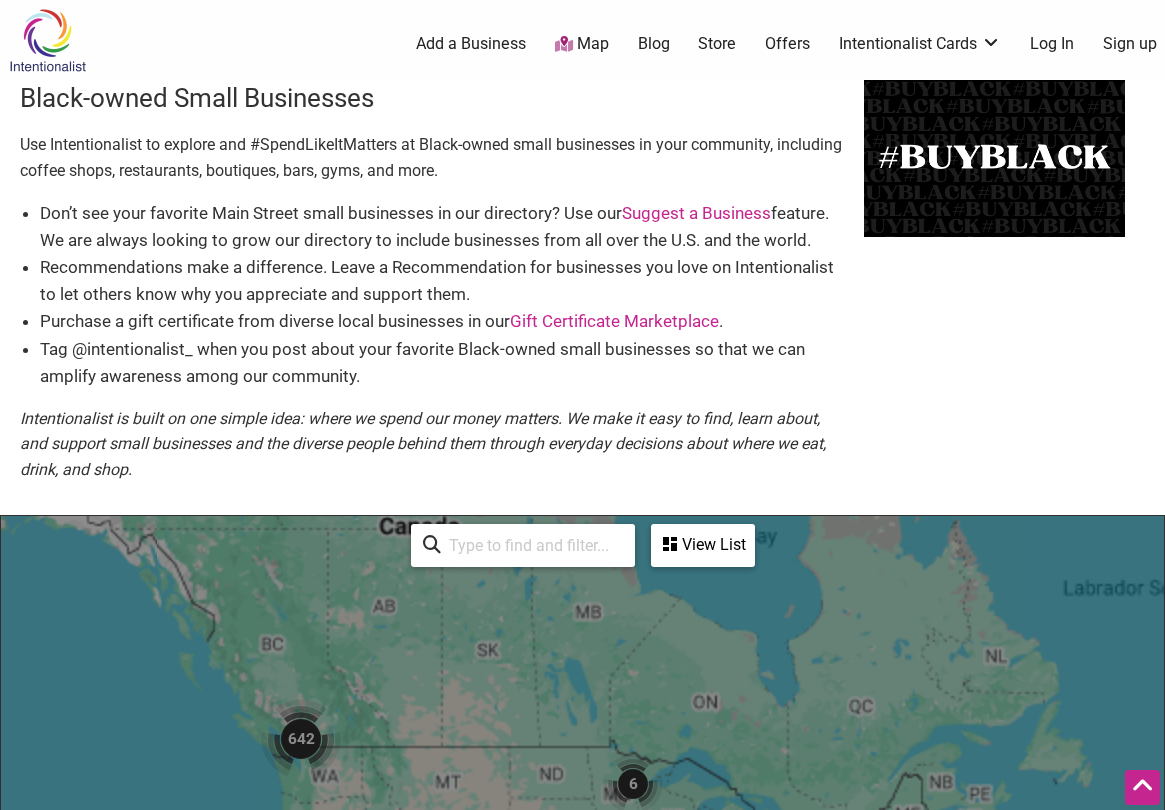 scroll, scrollTop: 500, scrollLeft: 0, axis: vertical 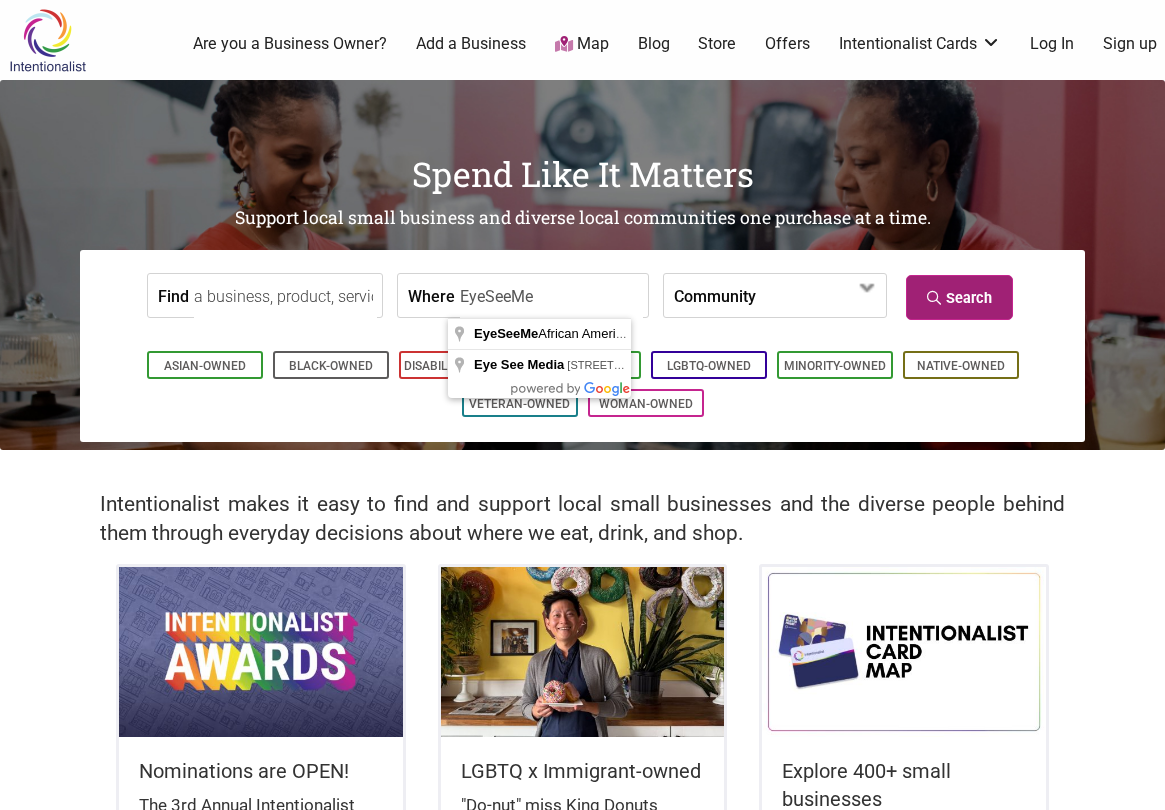type on "EyeSeeMe" 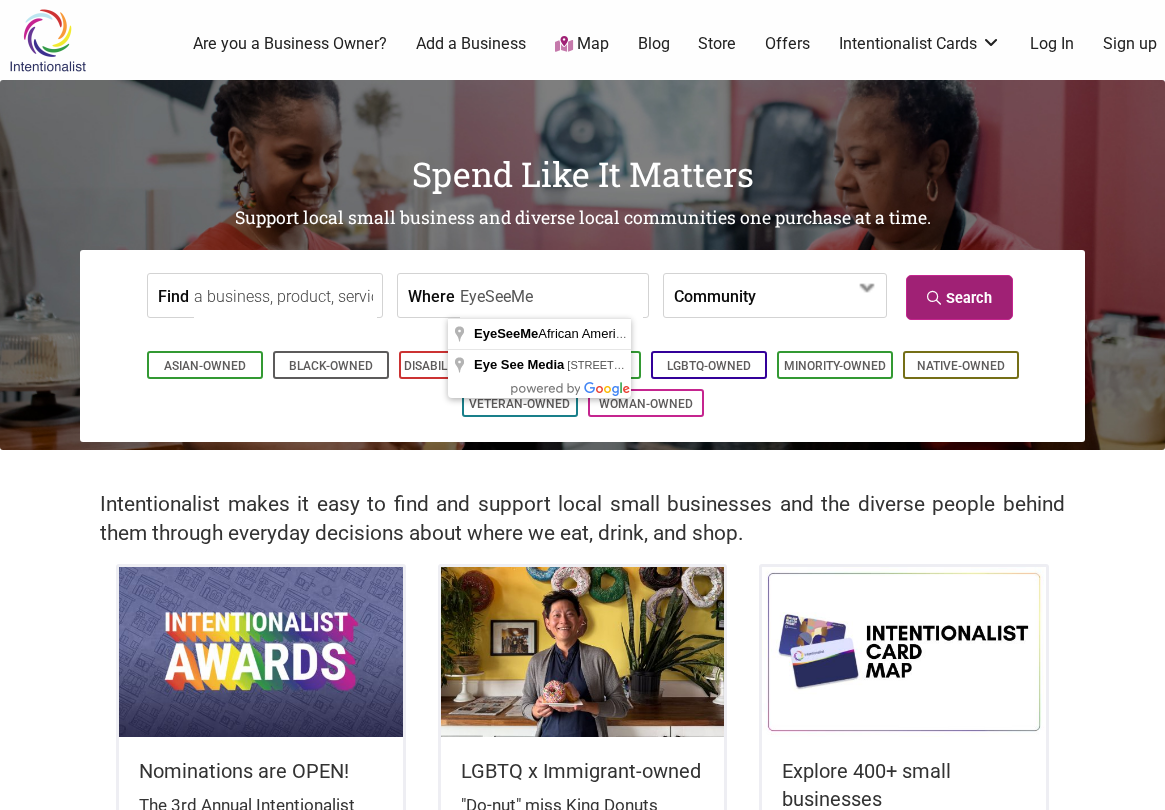click on "Search" at bounding box center (959, 297) 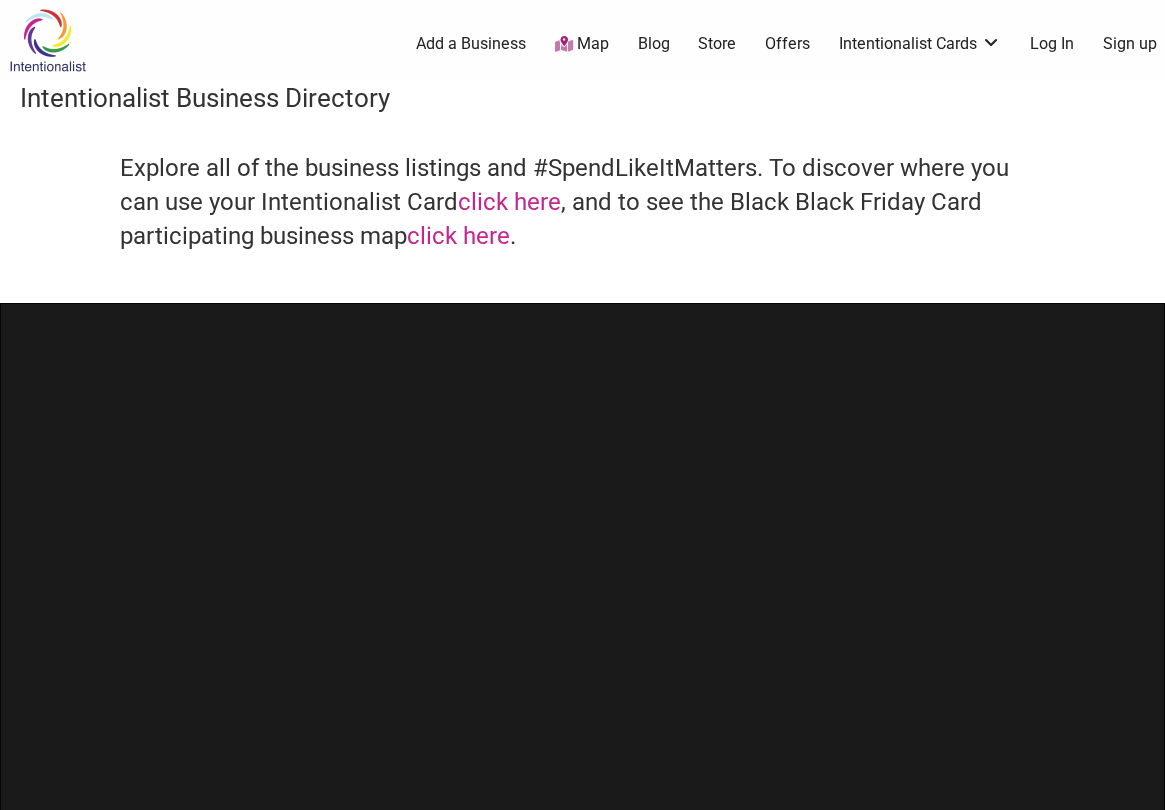 scroll, scrollTop: 0, scrollLeft: 0, axis: both 